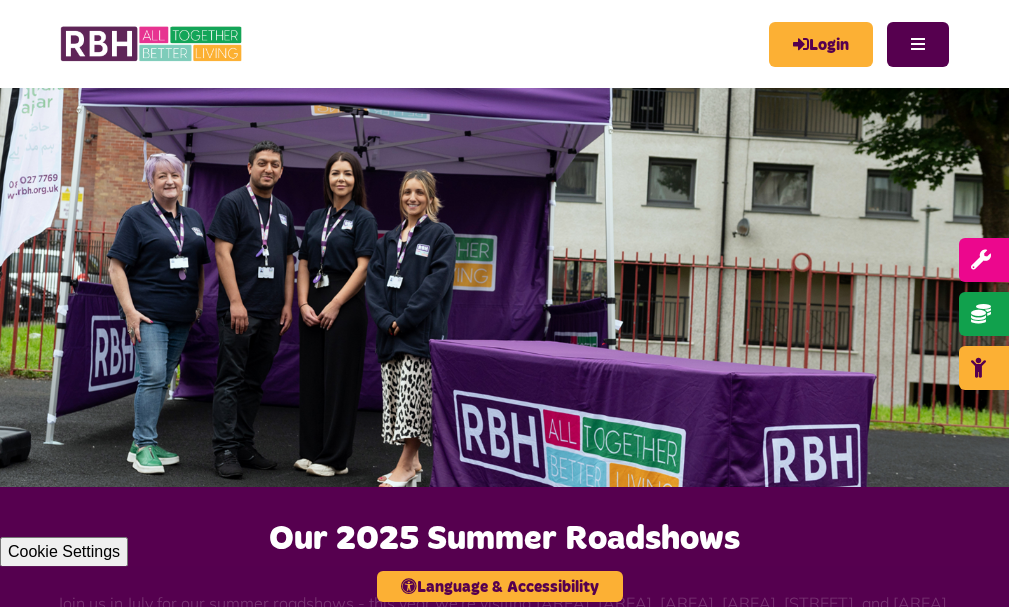 scroll, scrollTop: 0, scrollLeft: 0, axis: both 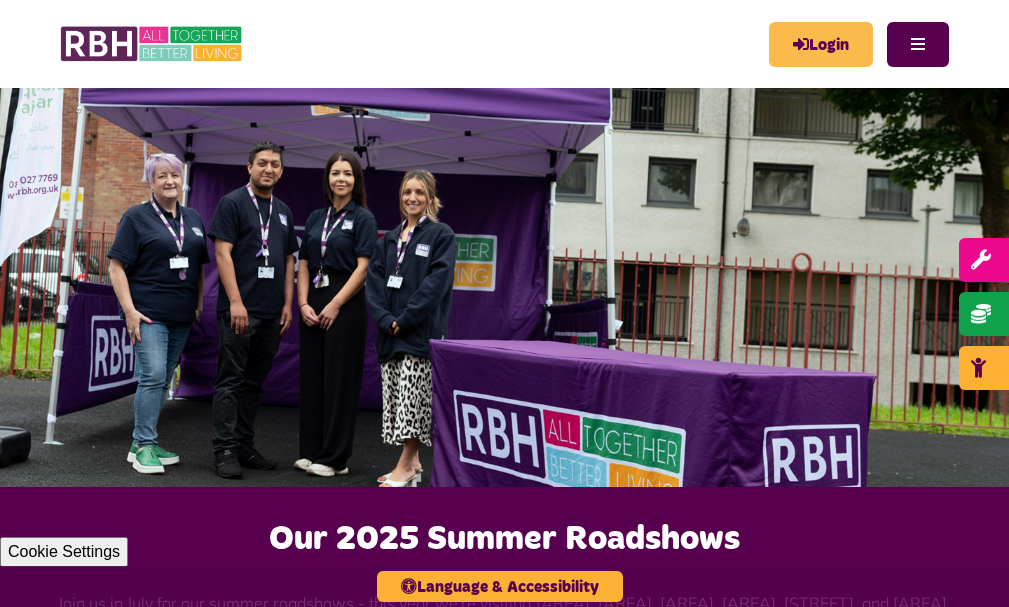 click on "Login" at bounding box center [821, 44] 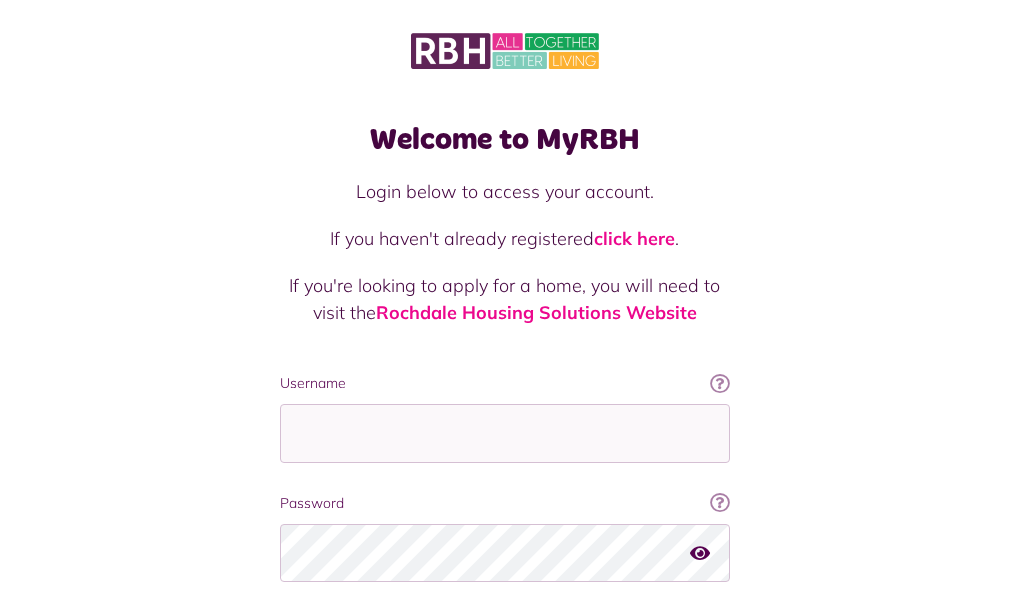 scroll, scrollTop: 0, scrollLeft: 0, axis: both 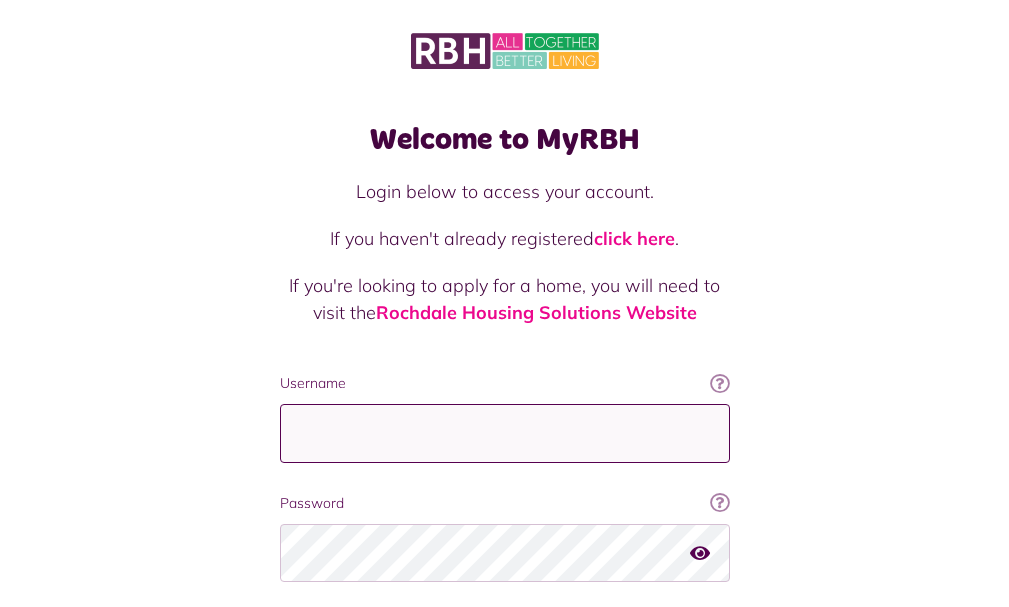 click on "Username" at bounding box center [505, 433] 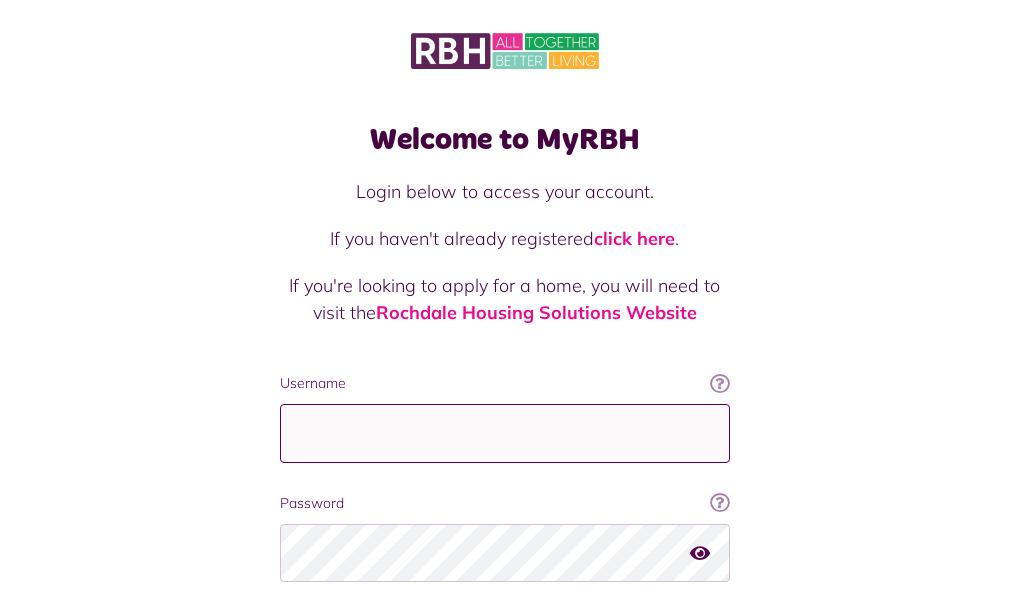 click on "Username" at bounding box center [505, 433] 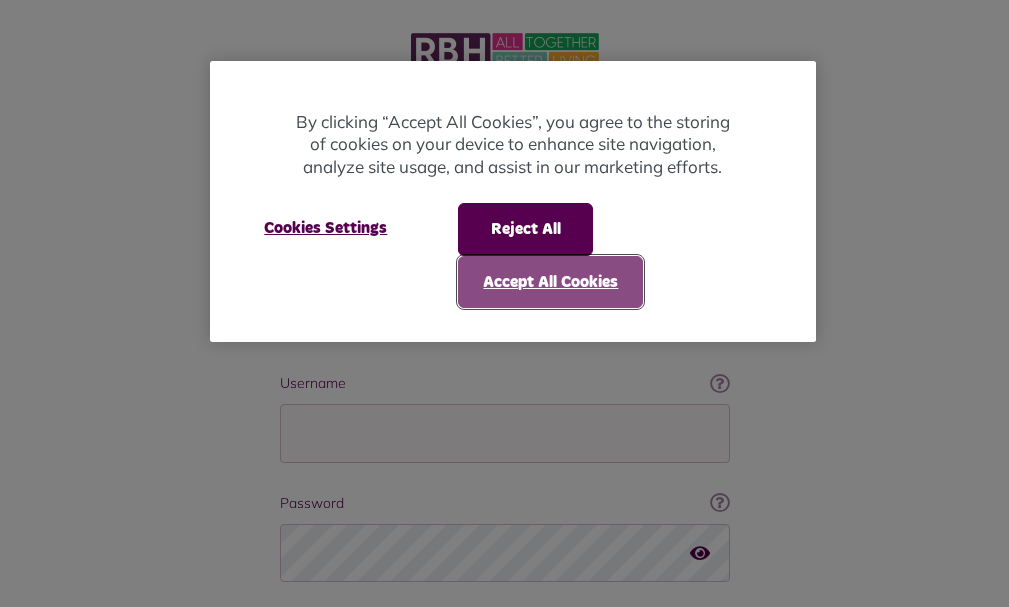 click on "Accept All Cookies" at bounding box center (550, 282) 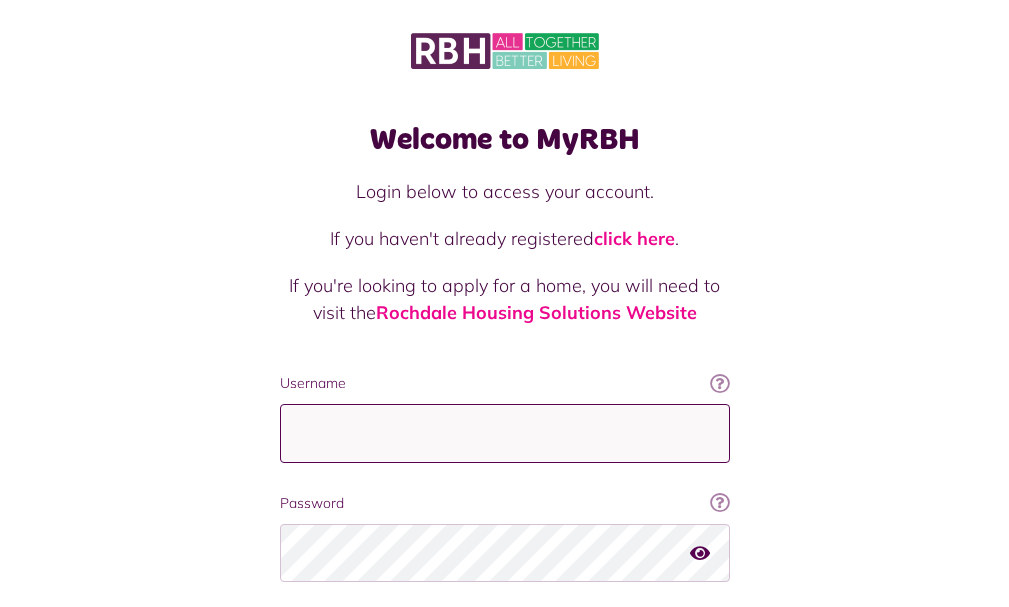 click on "Username" at bounding box center (505, 433) 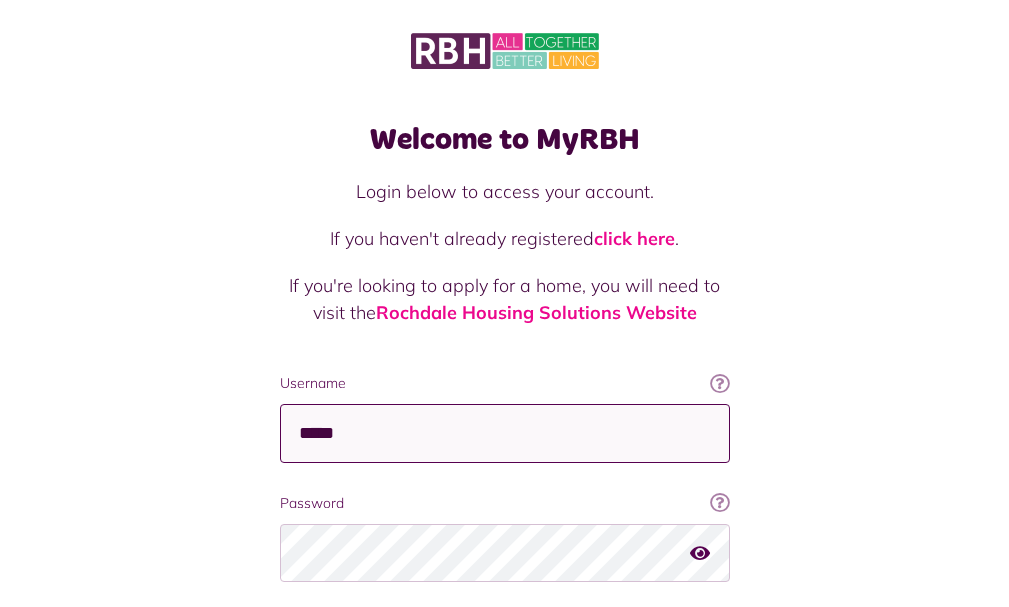 type on "**********" 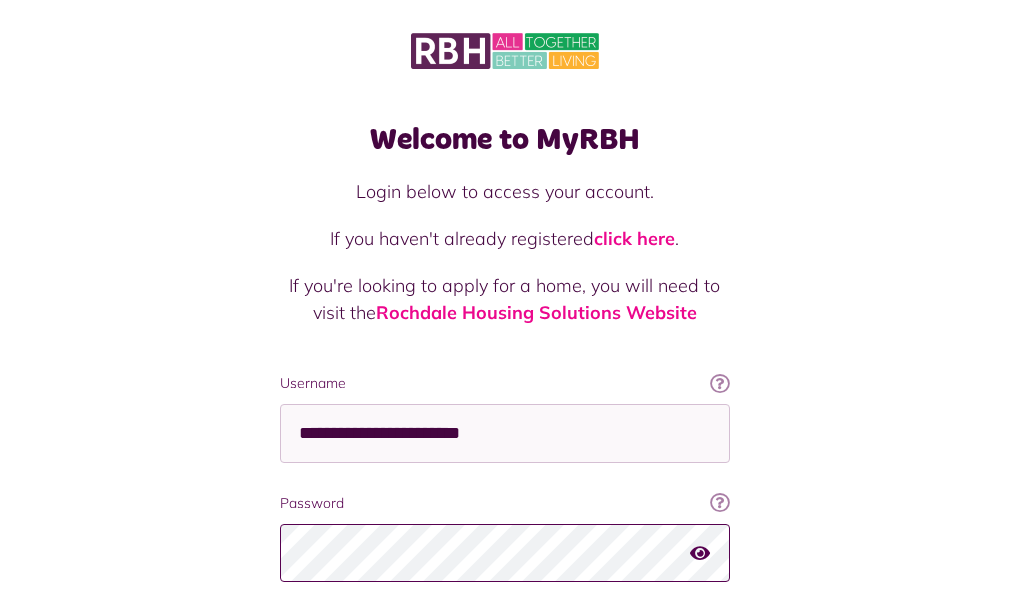 click on "Login" at bounding box center (505, 640) 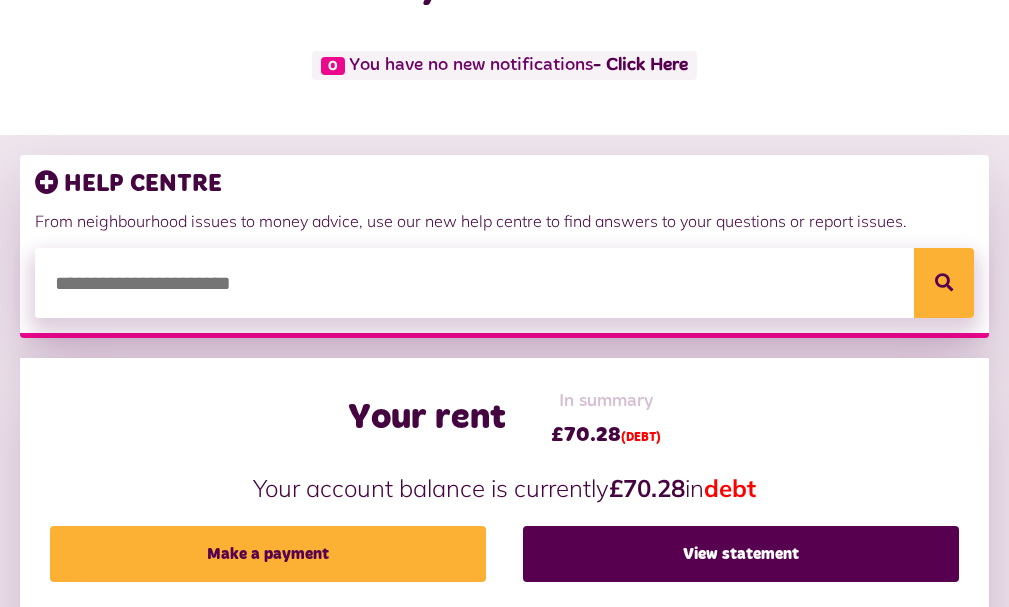scroll, scrollTop: 200, scrollLeft: 0, axis: vertical 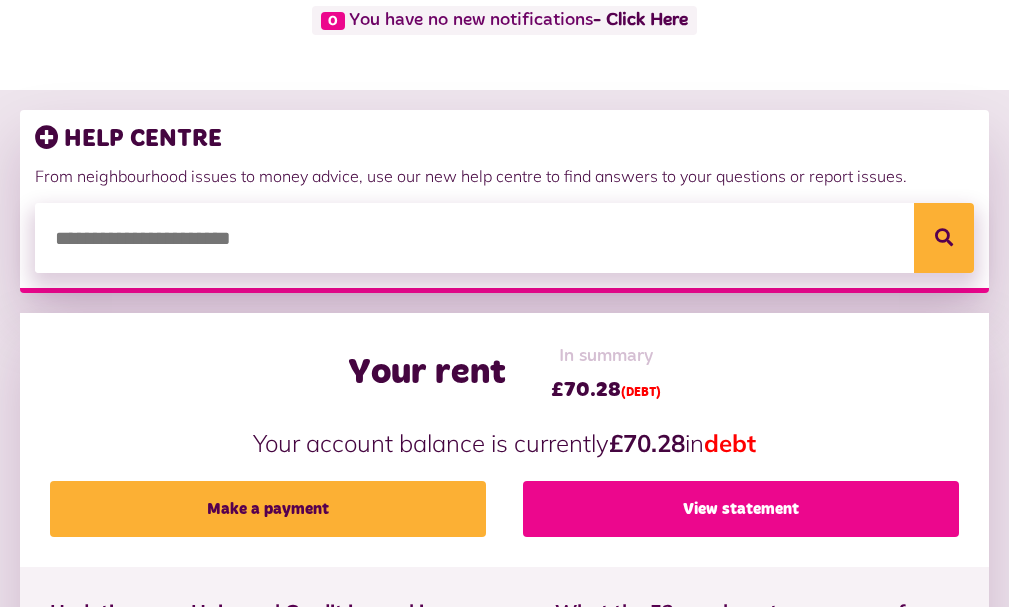 click on "View statement" at bounding box center [741, 509] 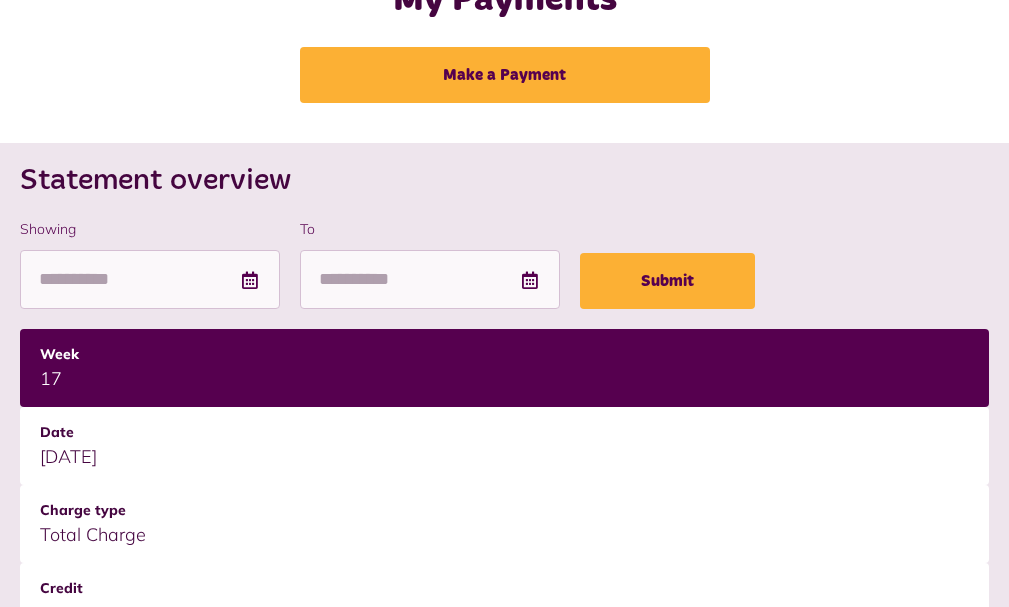 scroll, scrollTop: 100, scrollLeft: 0, axis: vertical 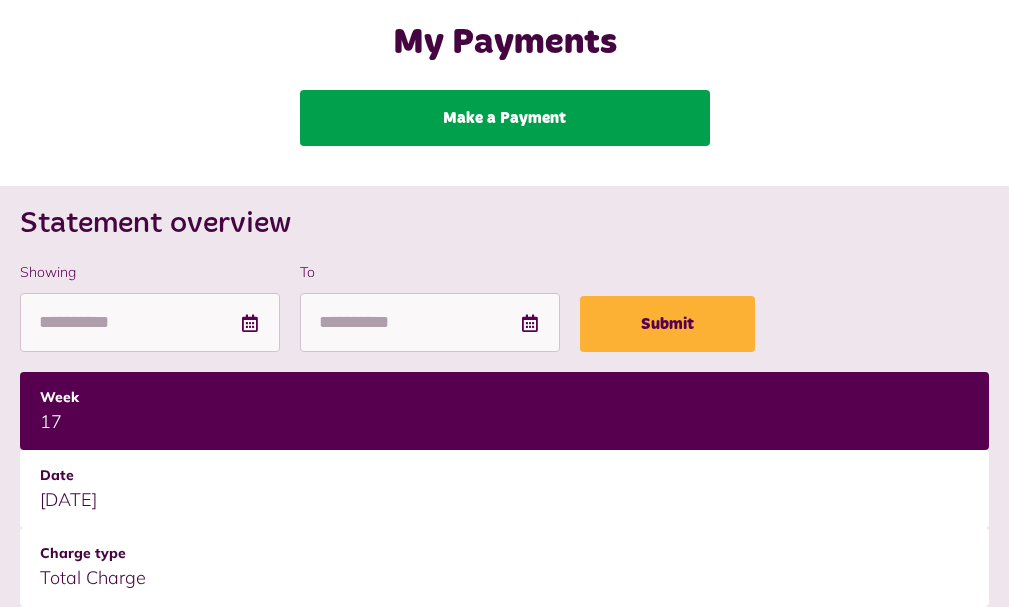click on "Make a Payment" at bounding box center [505, 118] 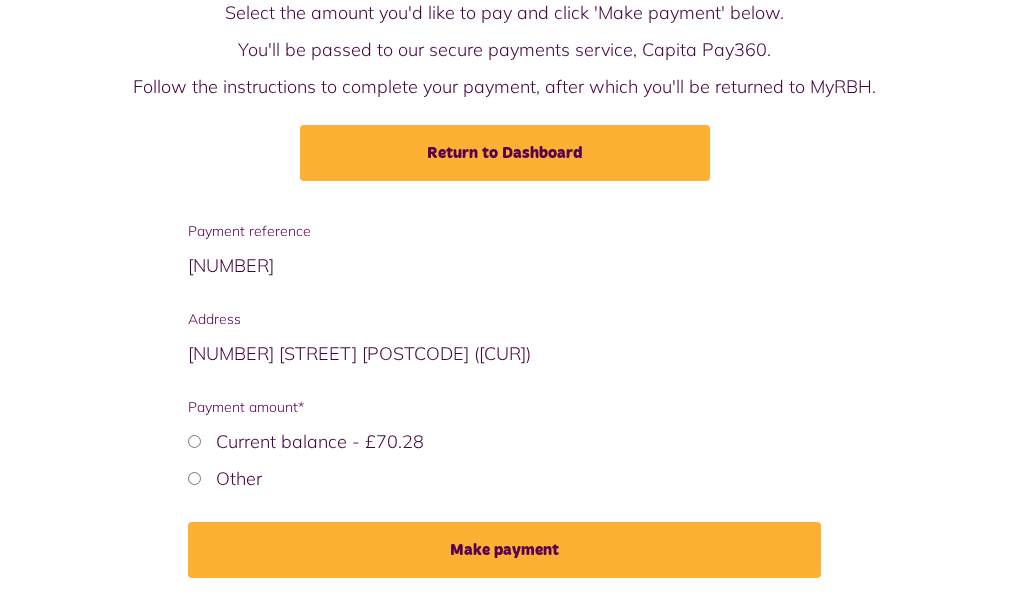 scroll, scrollTop: 200, scrollLeft: 0, axis: vertical 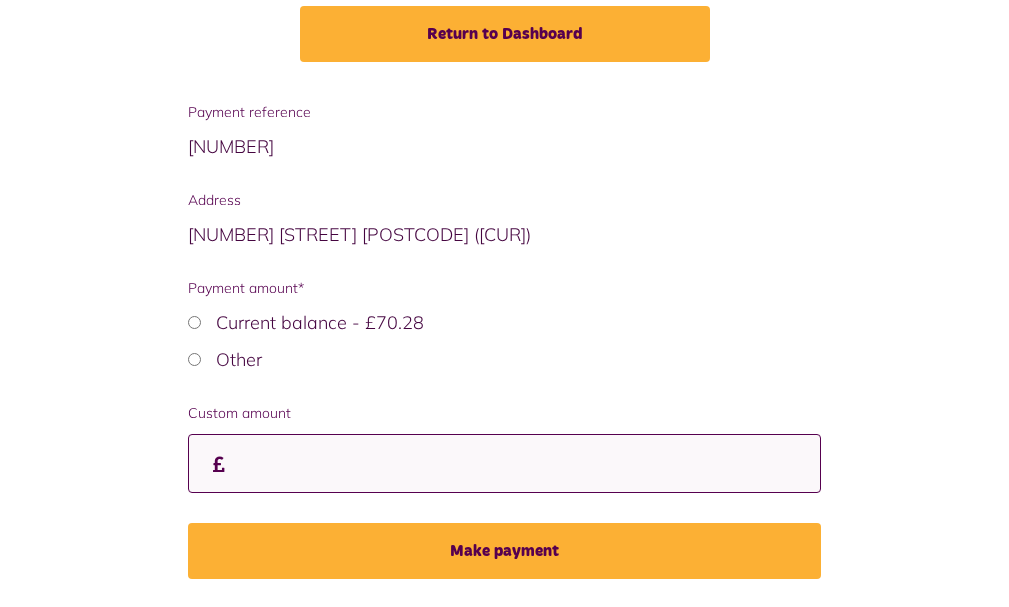 click on "Custom amount" at bounding box center [504, 463] 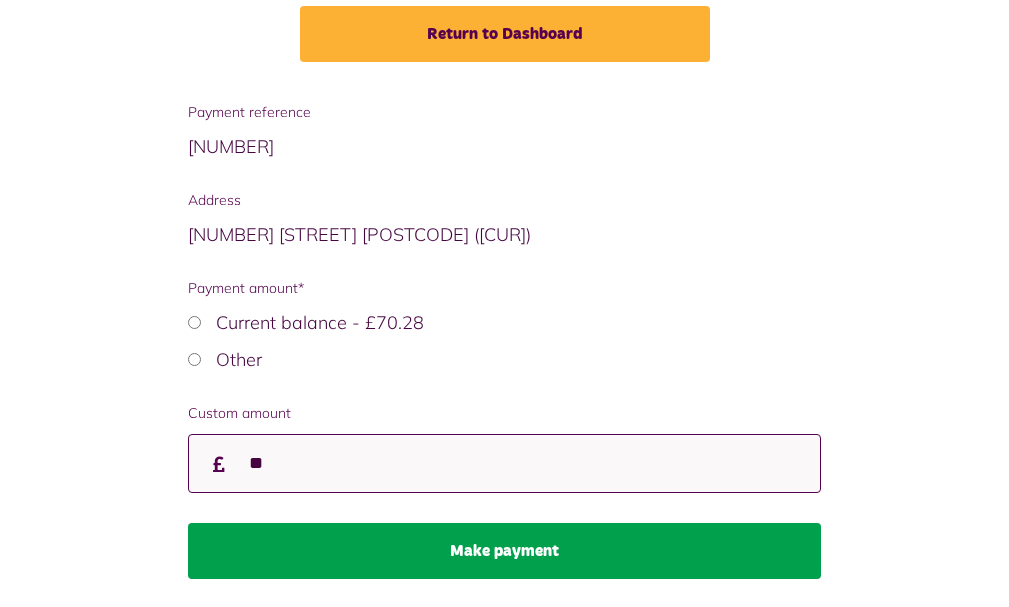 type on "**" 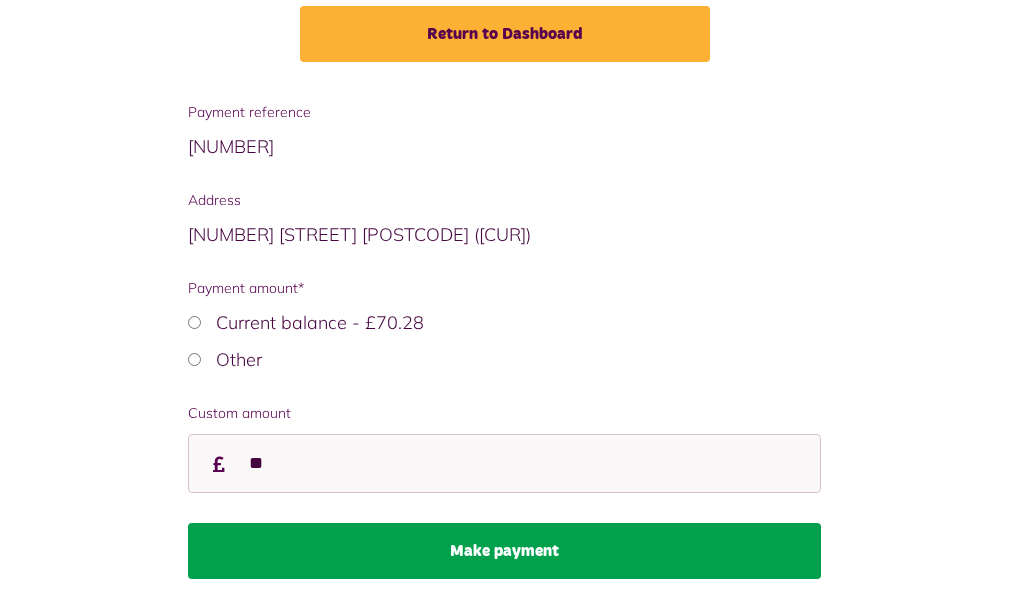 click on "Make payment" at bounding box center [504, 551] 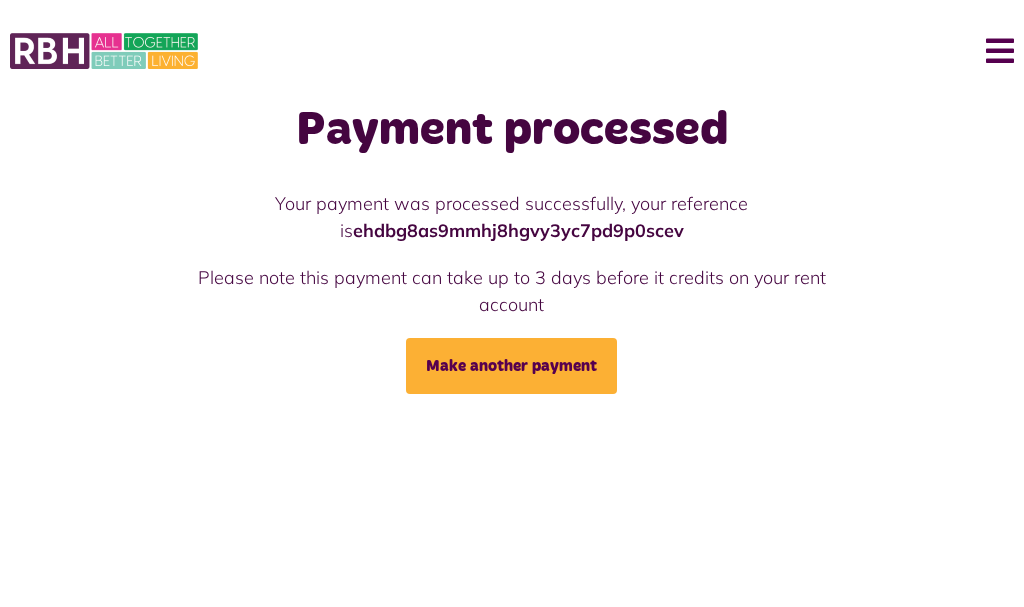 scroll, scrollTop: 0, scrollLeft: 0, axis: both 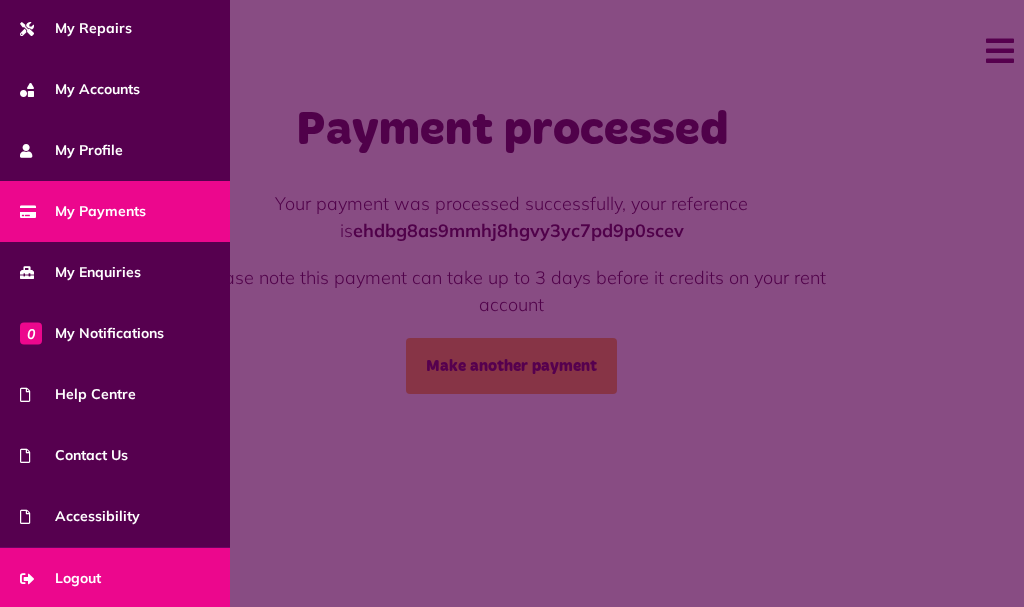 click on "Logout" at bounding box center [60, 578] 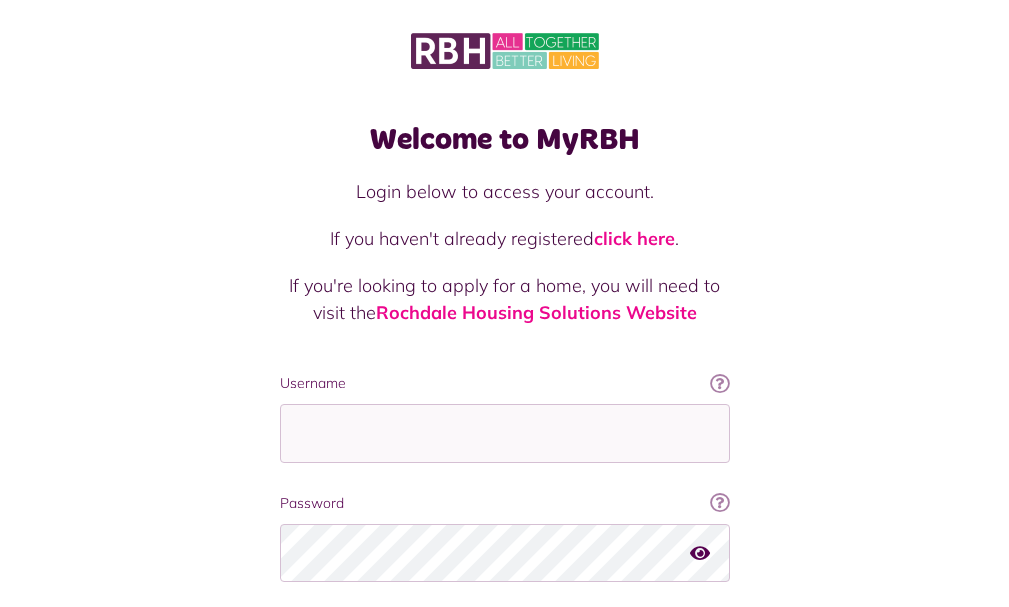 scroll, scrollTop: 0, scrollLeft: 0, axis: both 